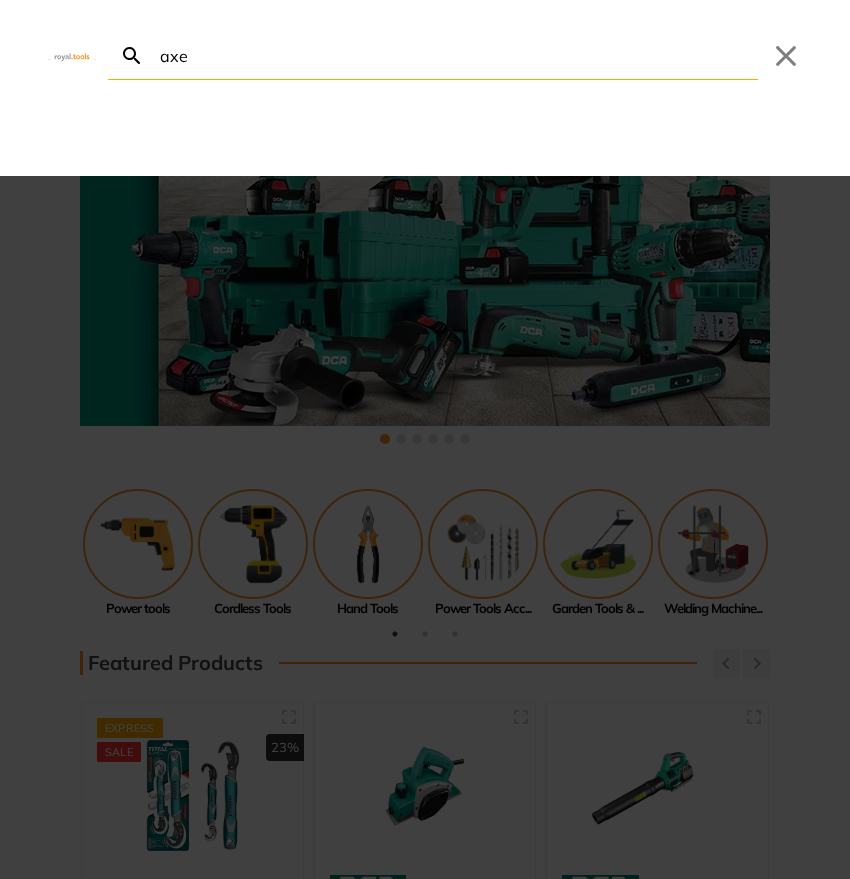 scroll, scrollTop: 0, scrollLeft: 0, axis: both 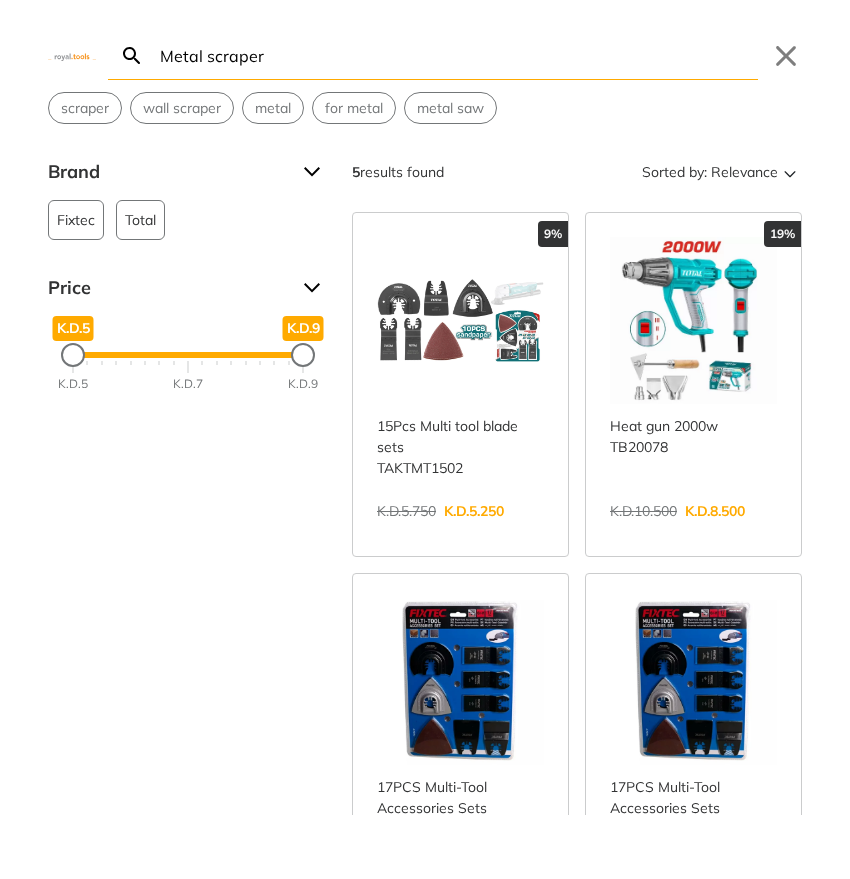 click on "Metal scraper" at bounding box center (457, 55) 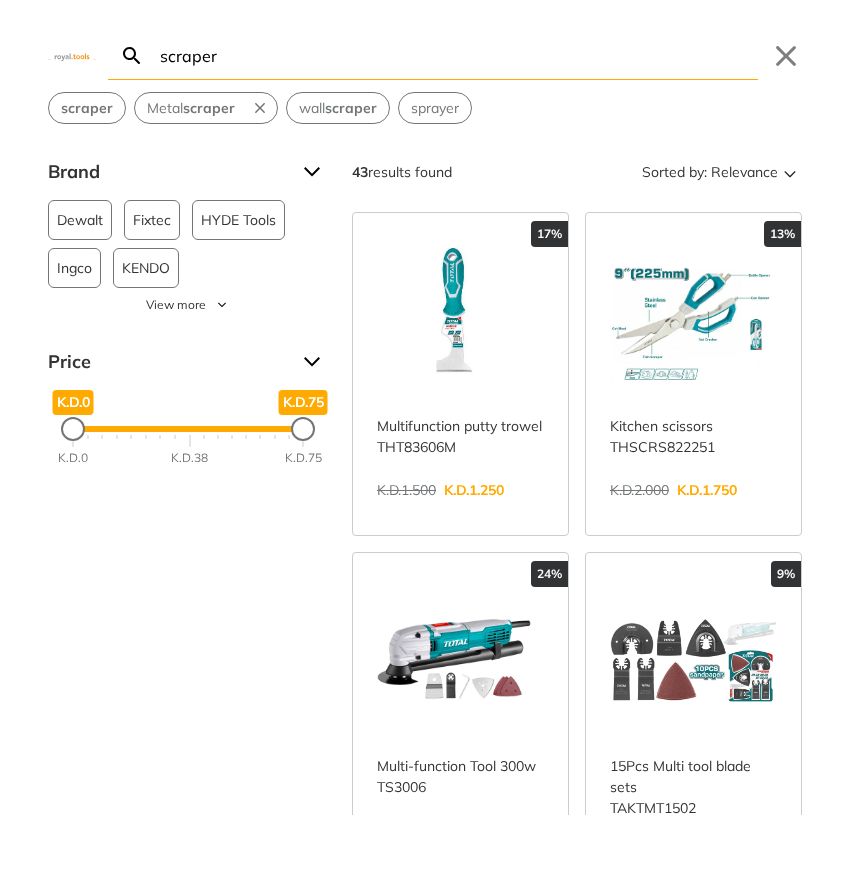 click on "scraper" at bounding box center [457, 55] 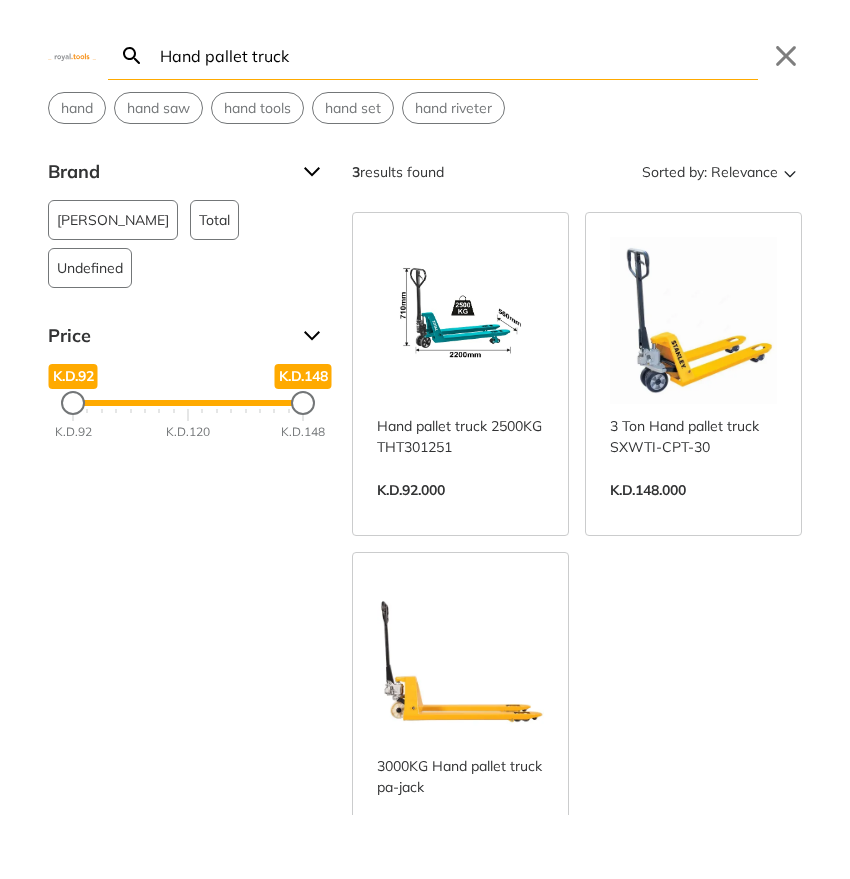 type on "Hand pallet truck" 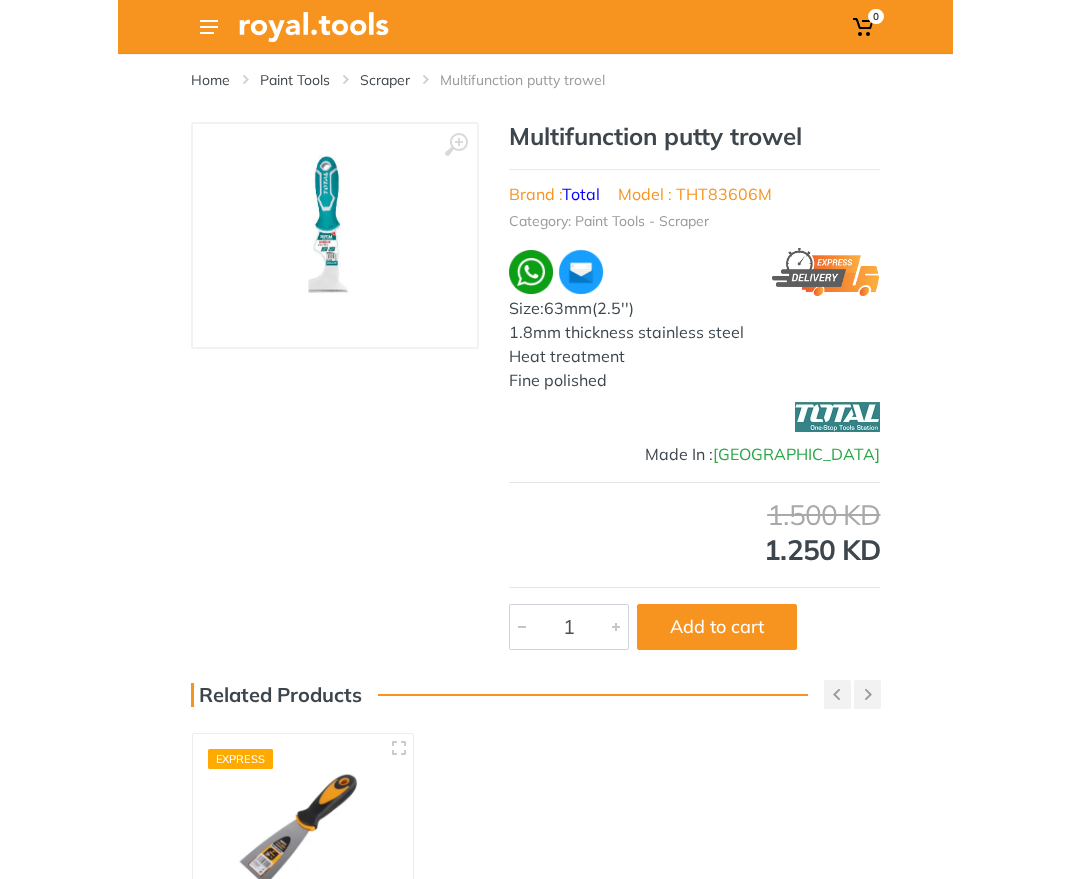 scroll, scrollTop: 0, scrollLeft: 0, axis: both 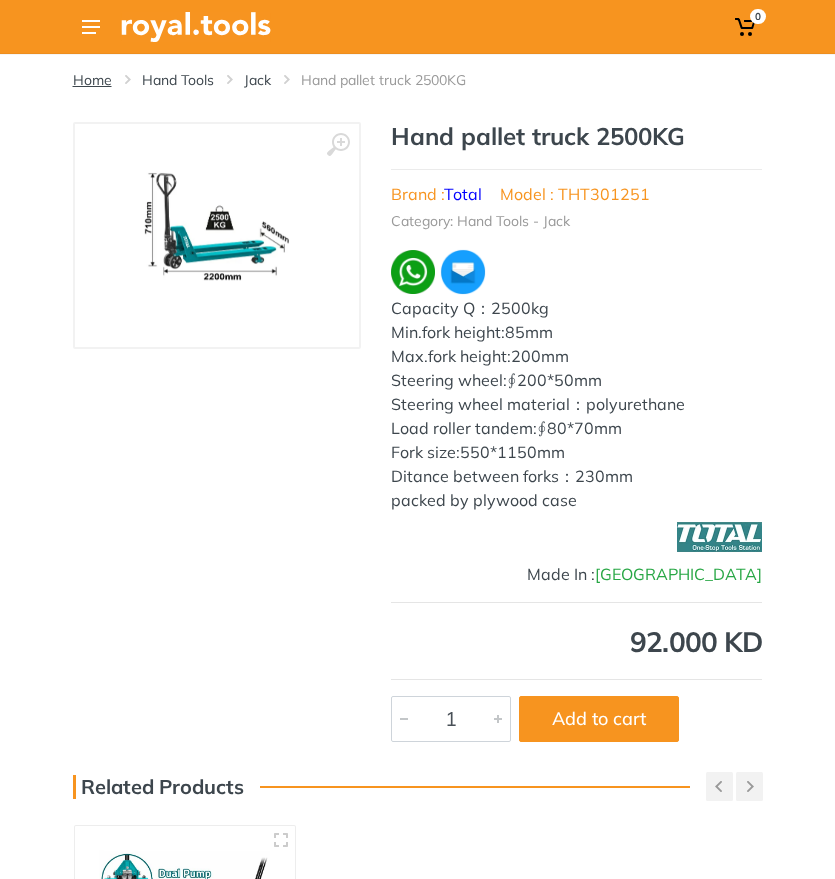 click on "Home" at bounding box center (92, 80) 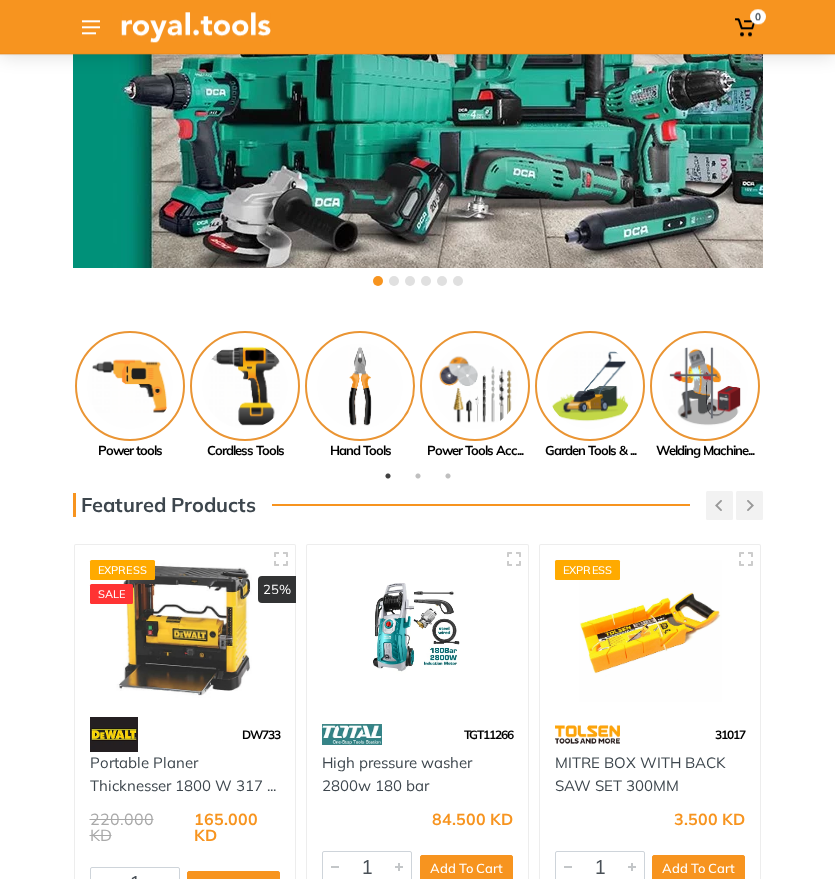 scroll, scrollTop: 48, scrollLeft: 0, axis: vertical 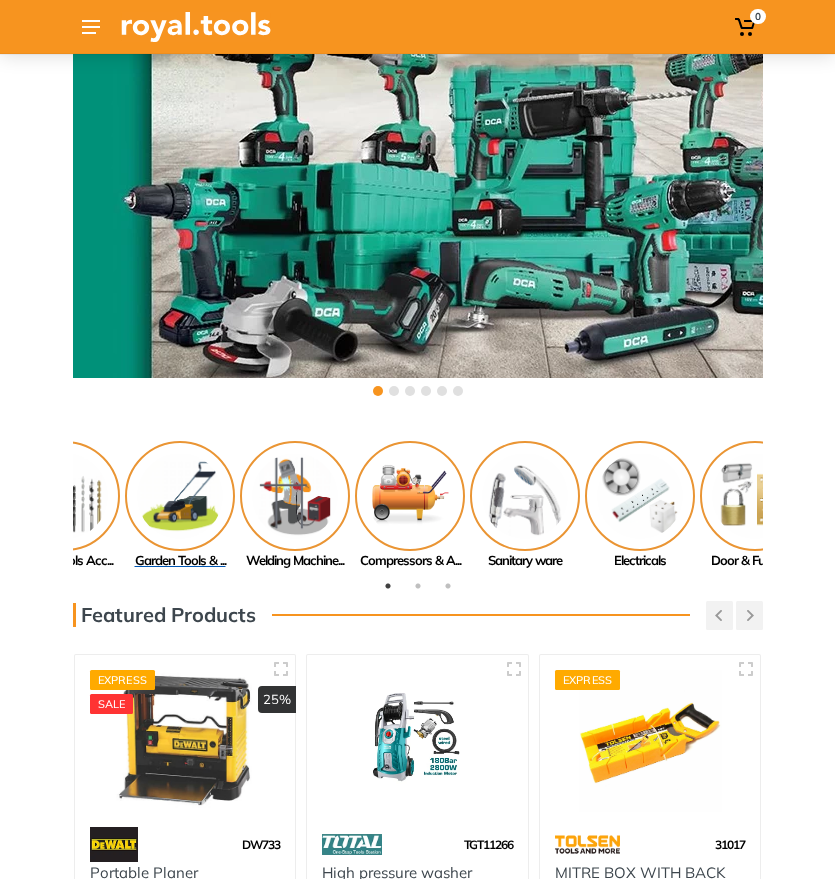drag, startPoint x: 469, startPoint y: 507, endPoint x: 87, endPoint y: 557, distance: 385.25836 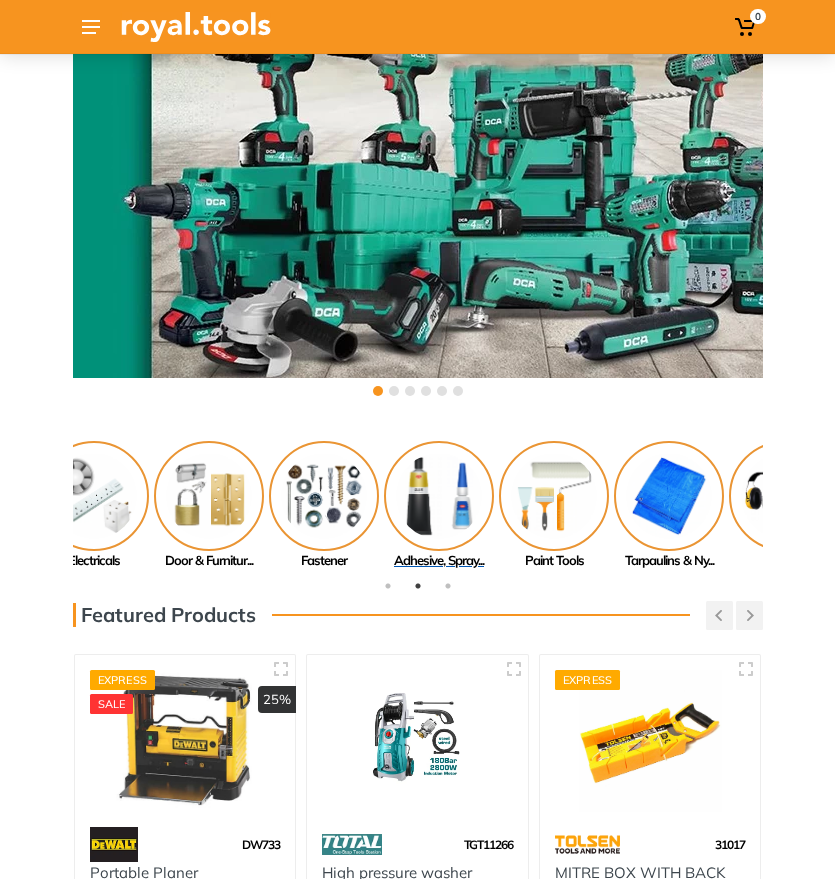 drag, startPoint x: 428, startPoint y: 527, endPoint x: 343, endPoint y: 548, distance: 87.555695 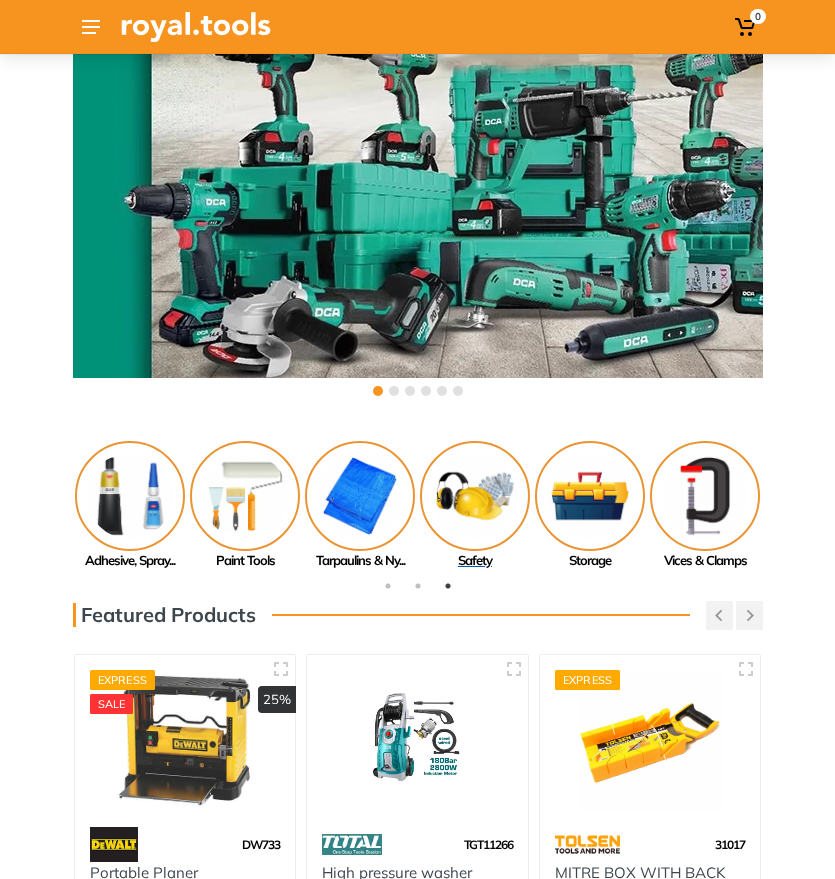click at bounding box center [475, 496] 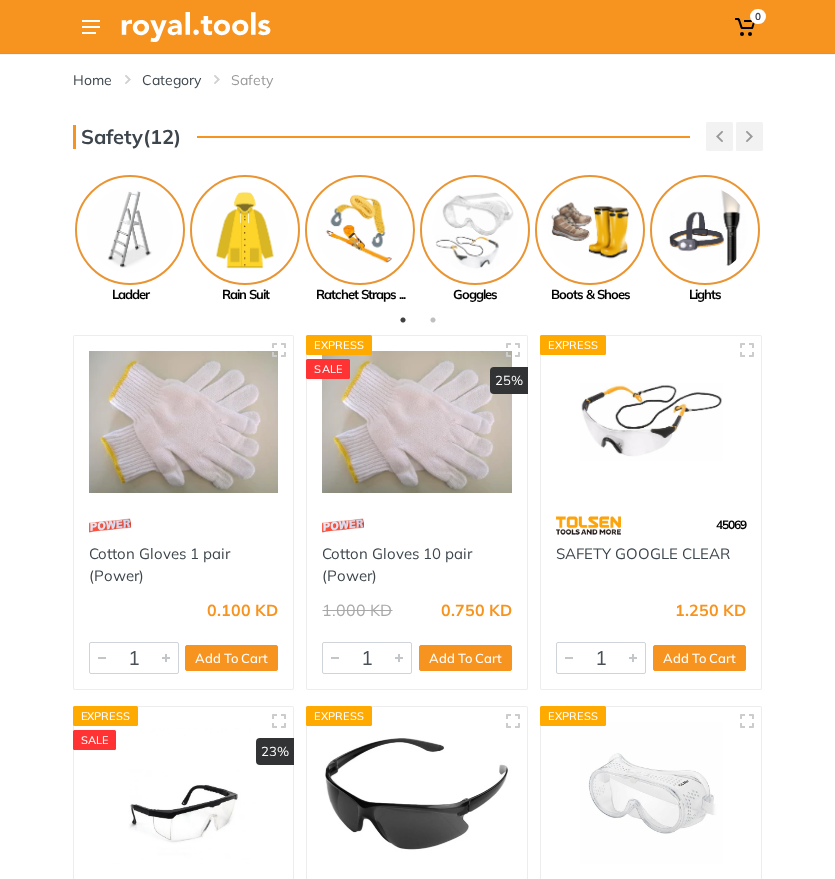 scroll, scrollTop: 0, scrollLeft: 0, axis: both 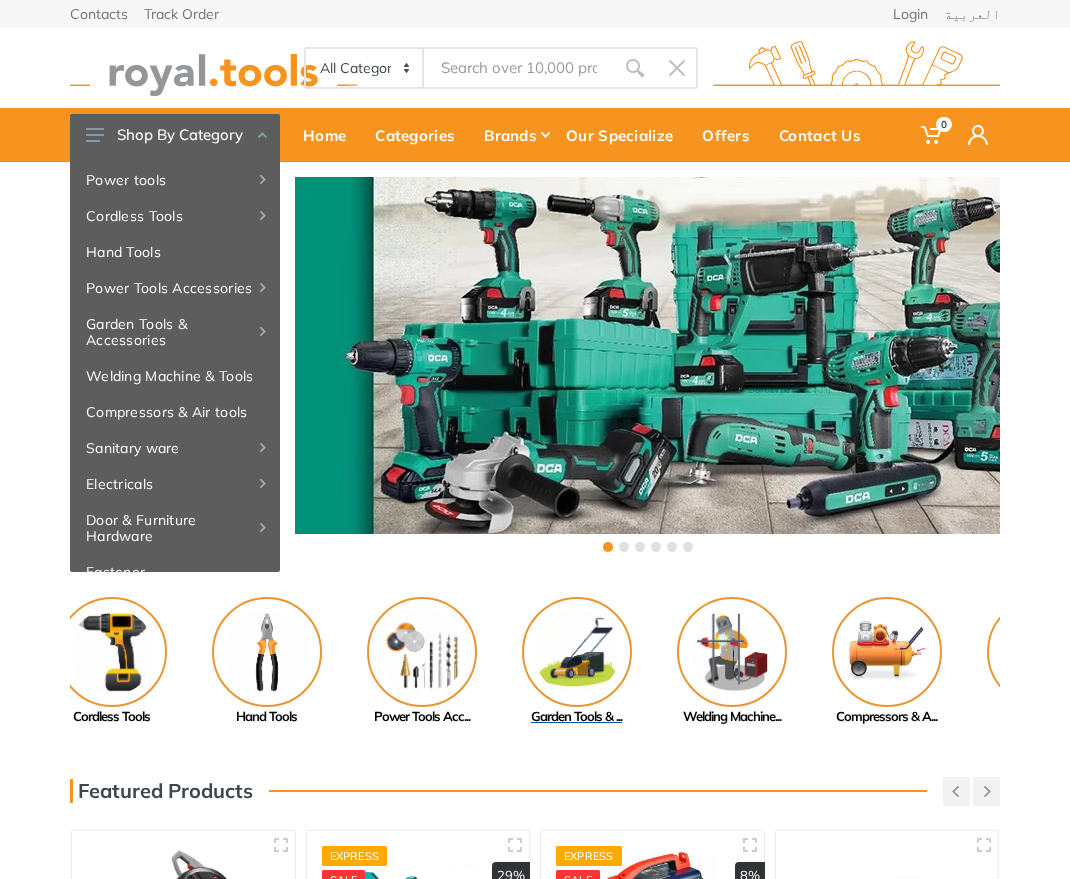 drag, startPoint x: 847, startPoint y: 628, endPoint x: 387, endPoint y: 722, distance: 469.50613 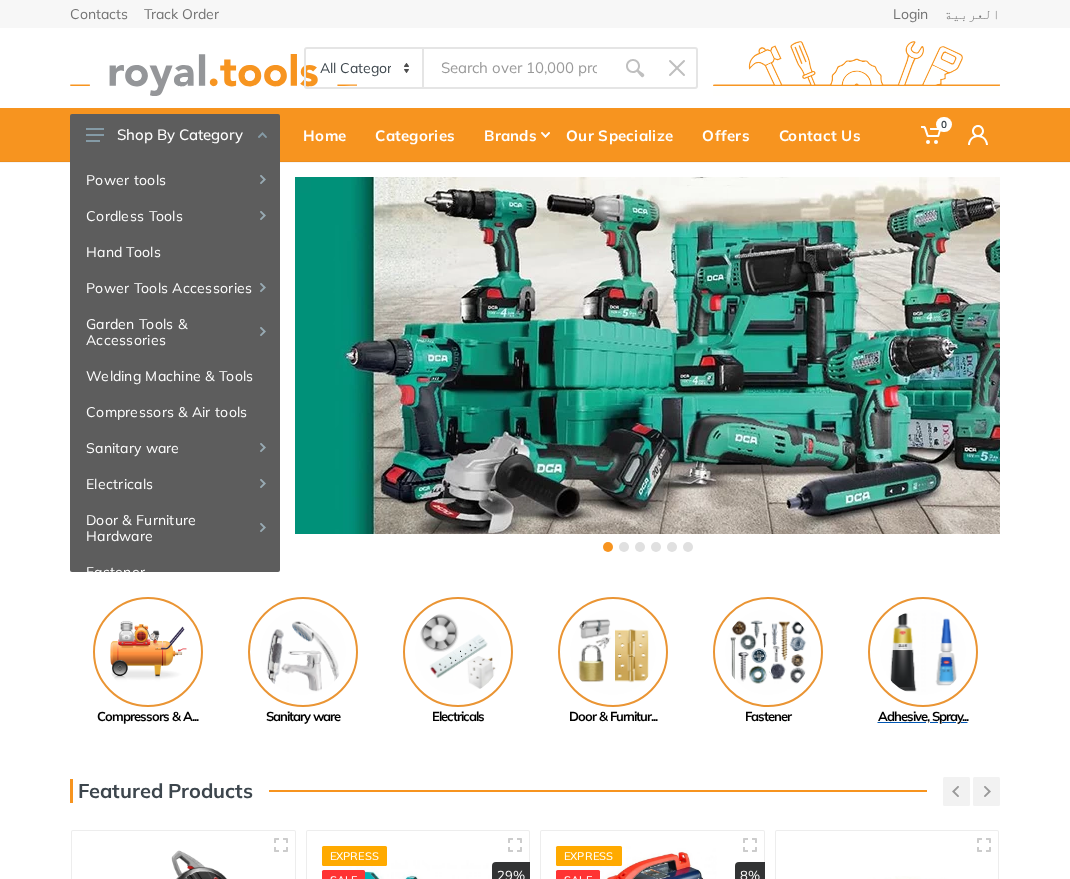 drag, startPoint x: 853, startPoint y: 619, endPoint x: 454, endPoint y: 673, distance: 402.63754 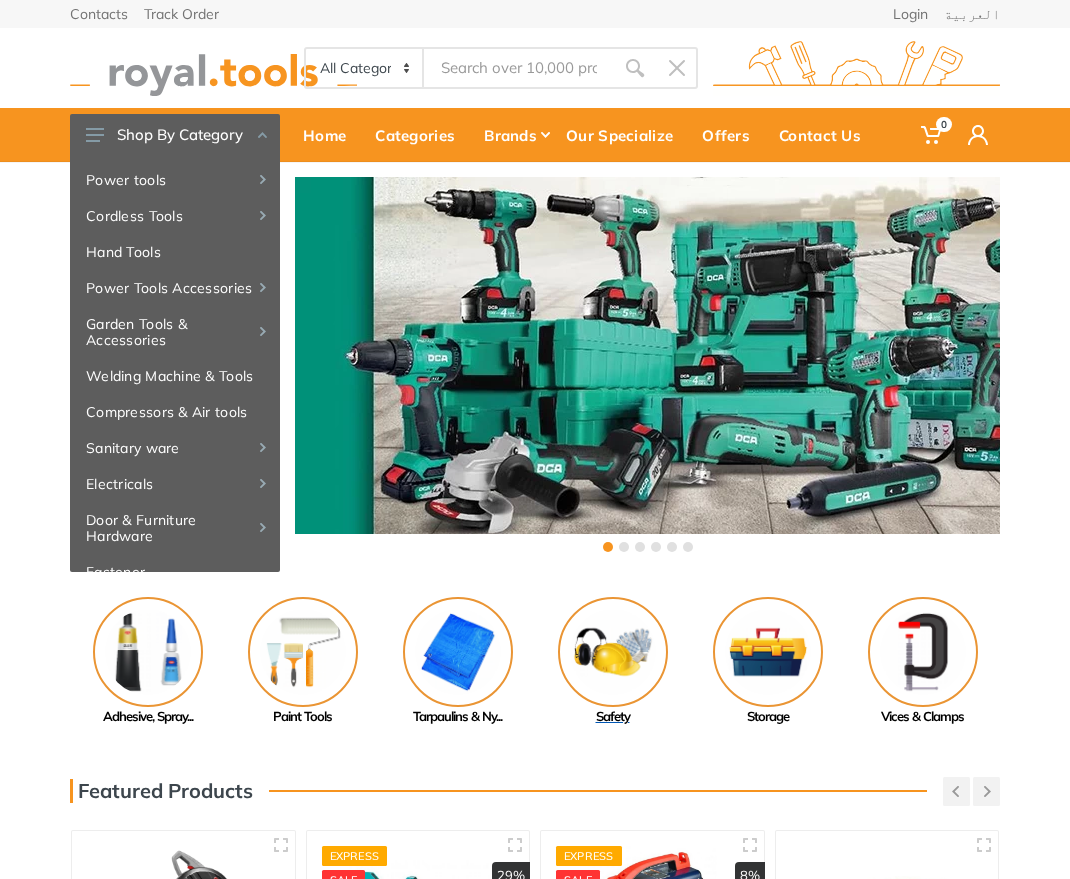 click at bounding box center (613, 652) 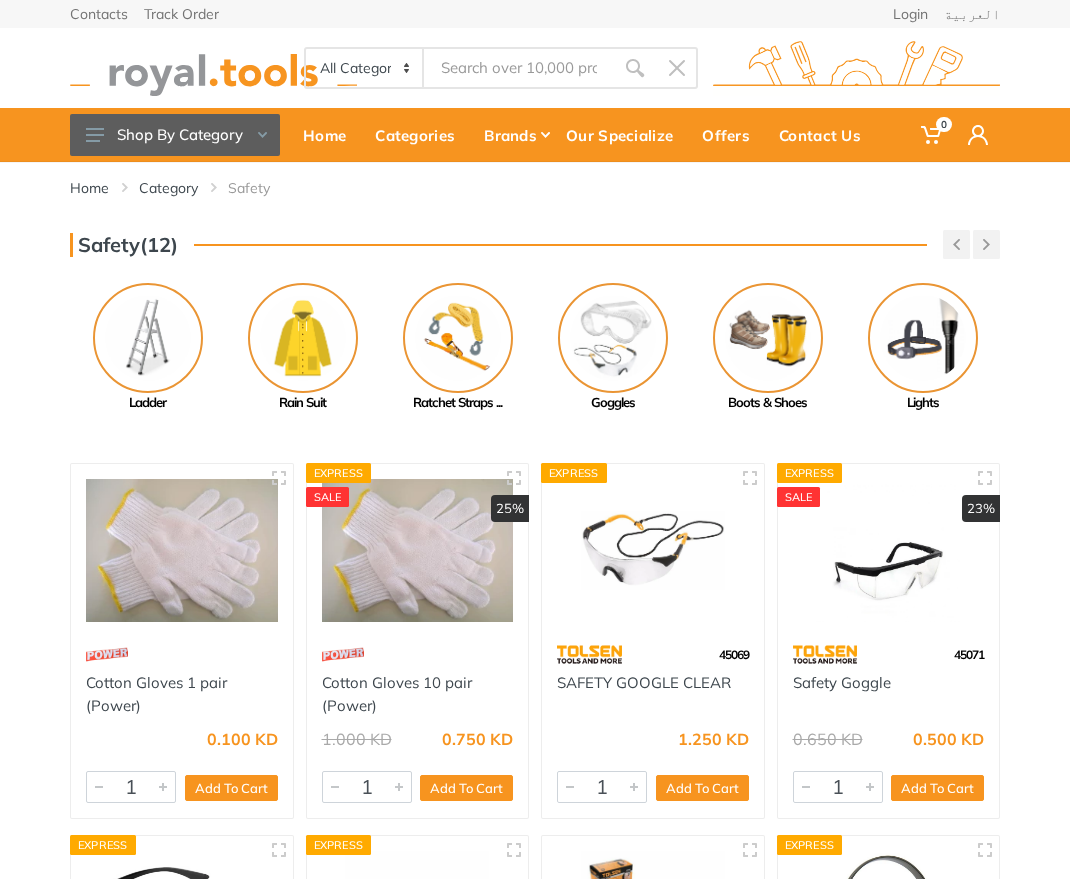 scroll, scrollTop: 0, scrollLeft: 0, axis: both 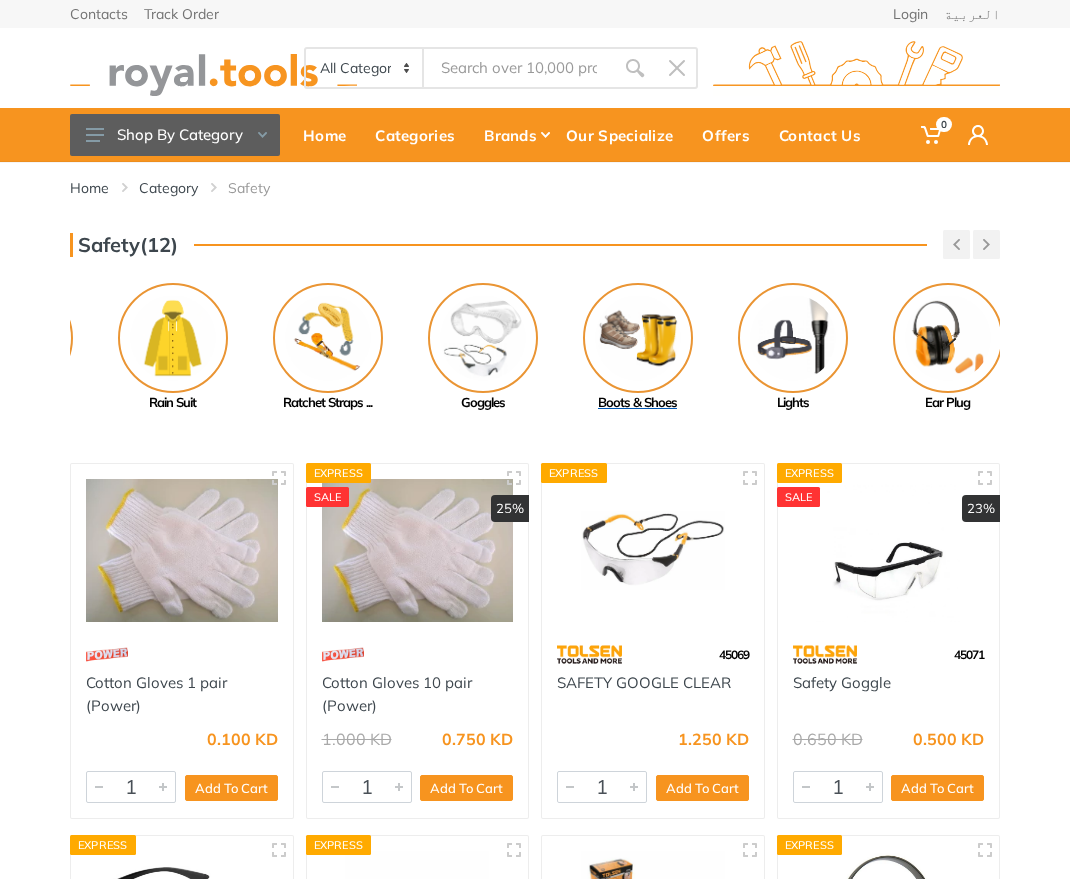 drag, startPoint x: 827, startPoint y: 372, endPoint x: 679, endPoint y: 390, distance: 149.09058 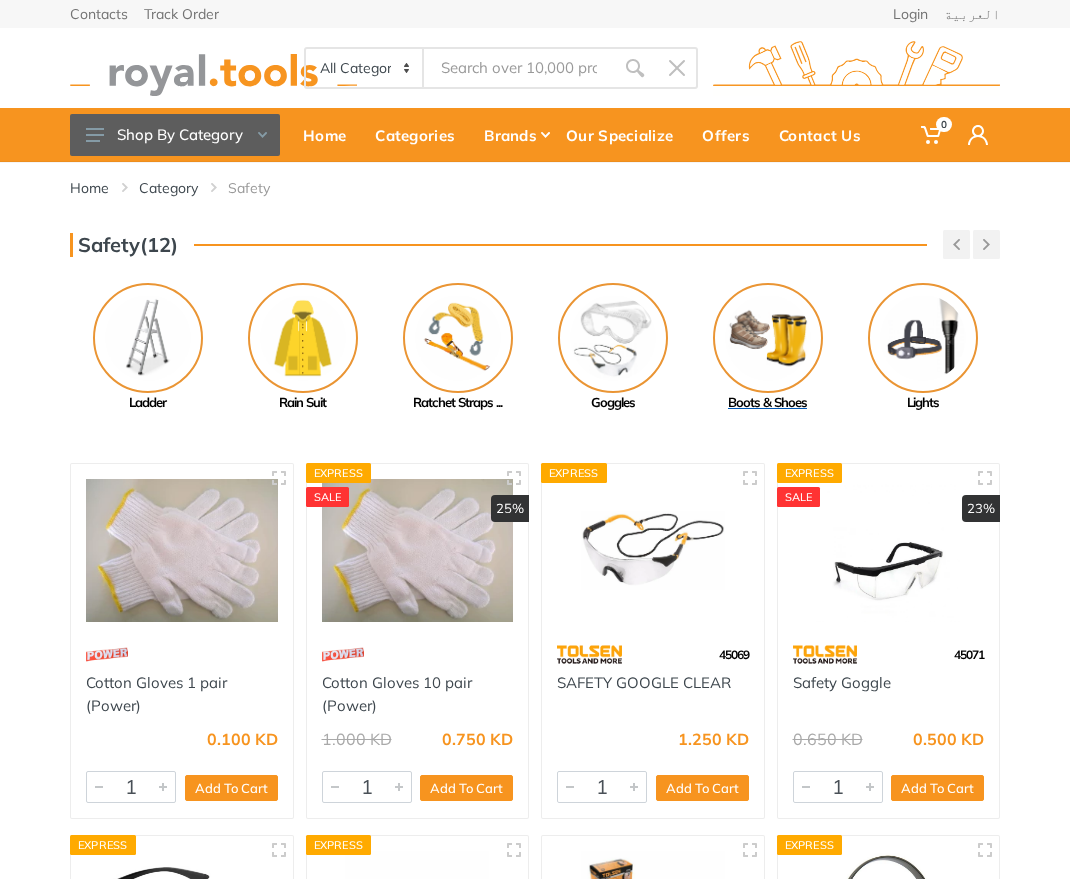 click at bounding box center [768, 338] 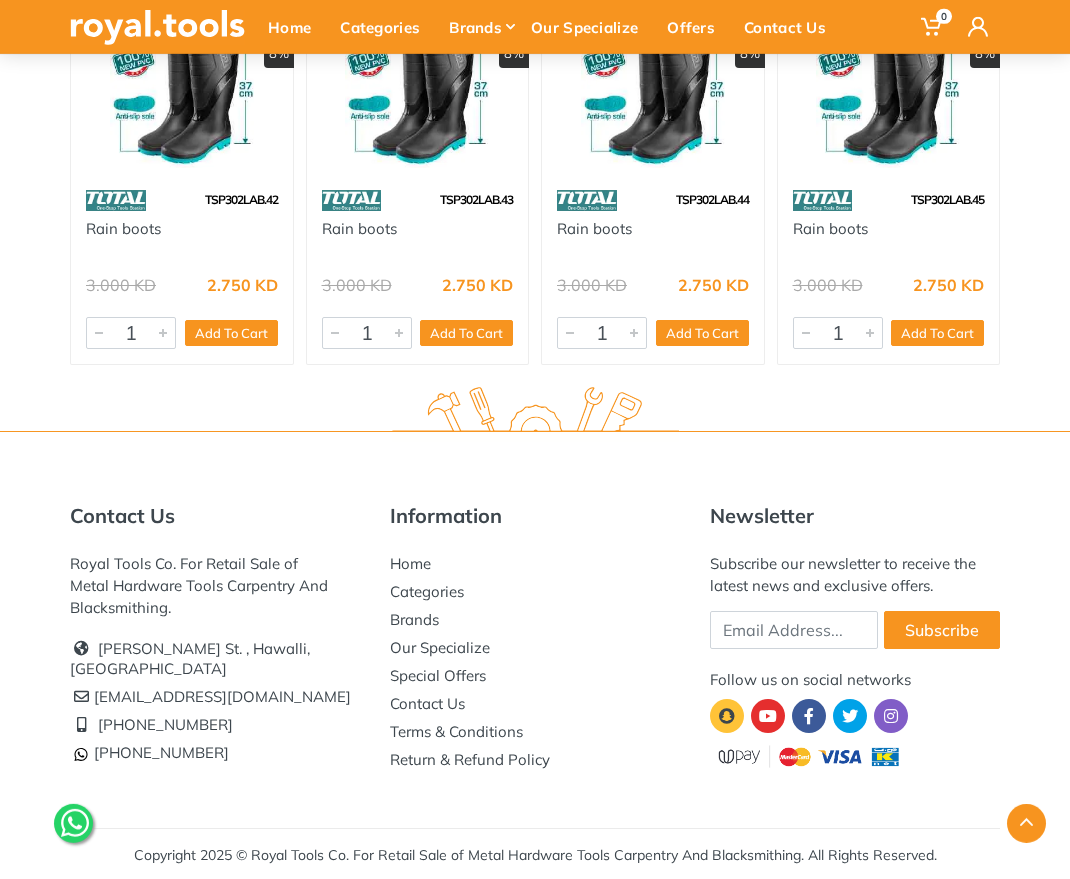 scroll, scrollTop: 2162, scrollLeft: 0, axis: vertical 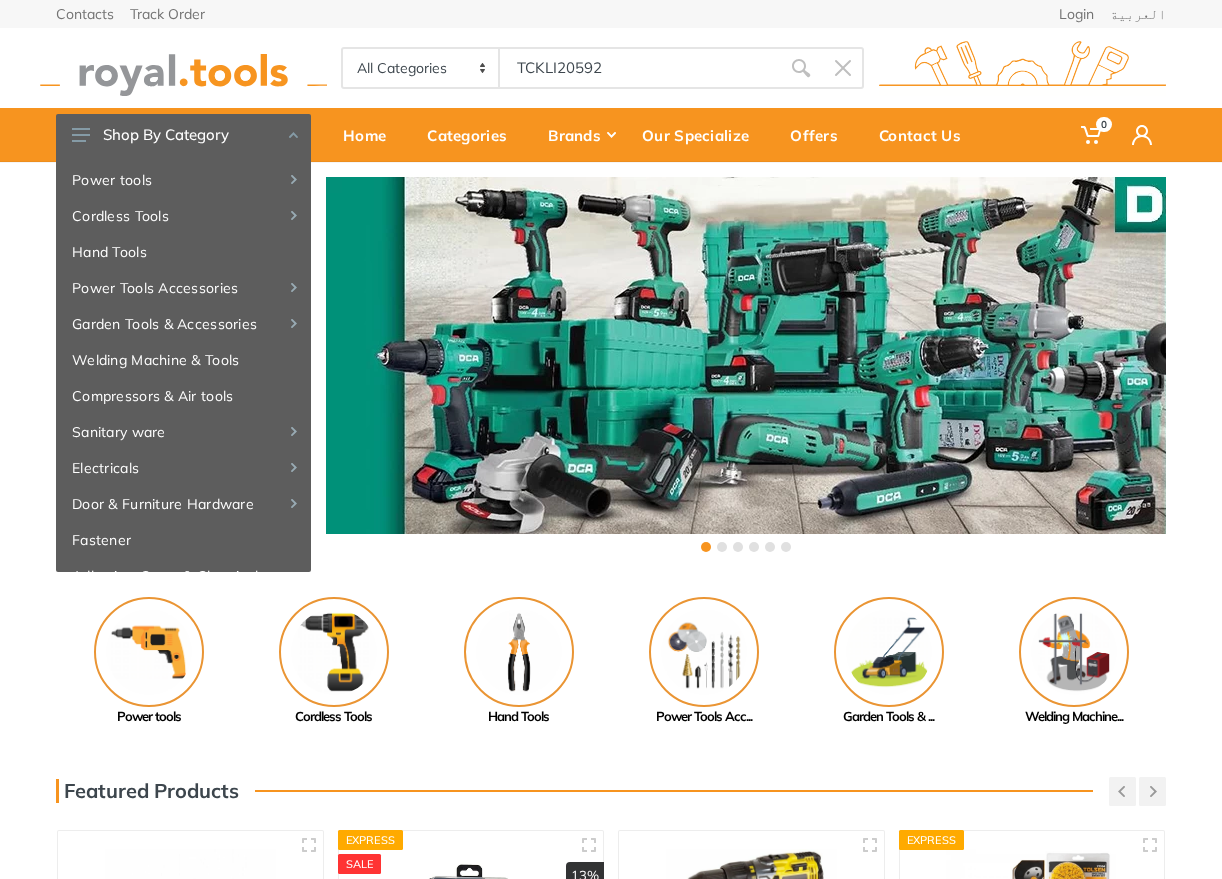 type on "TCKLI20592" 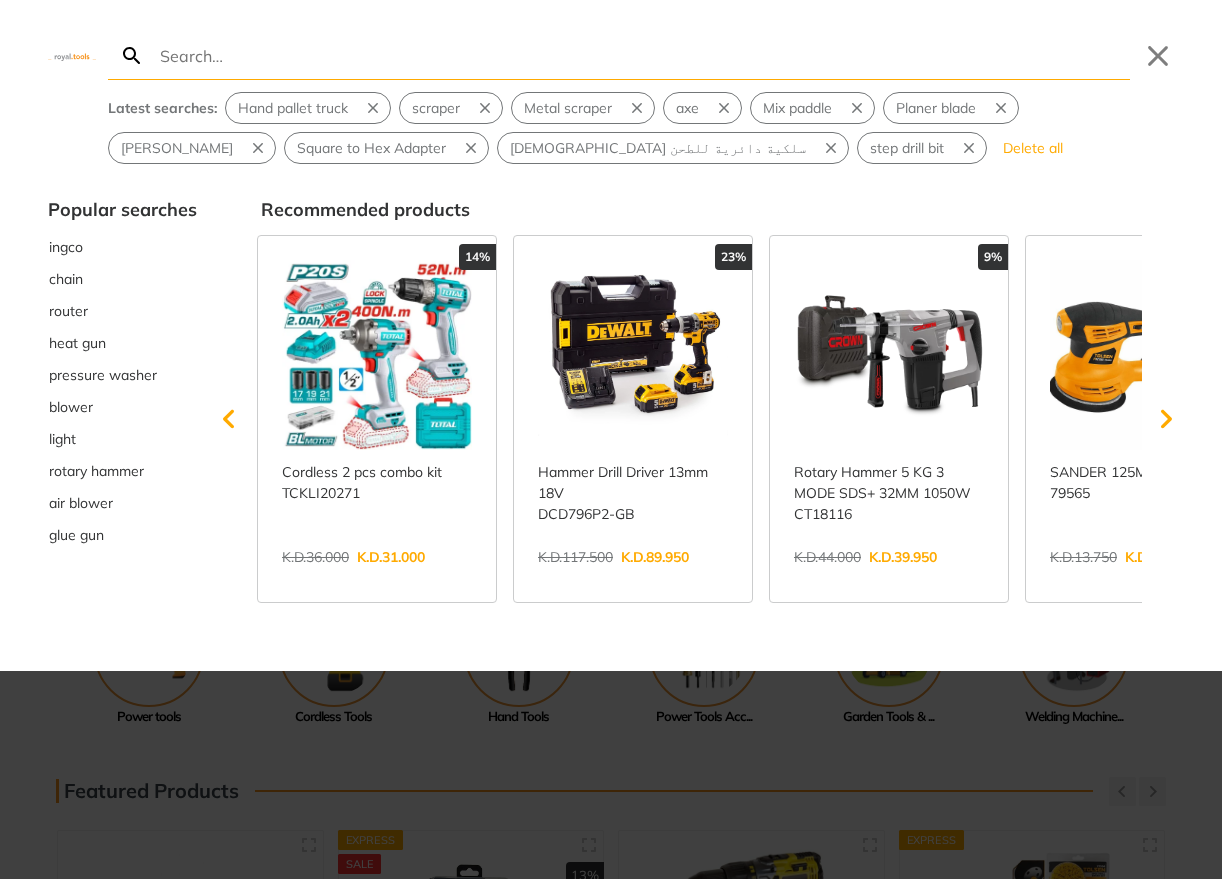 type on "TCKLI20592" 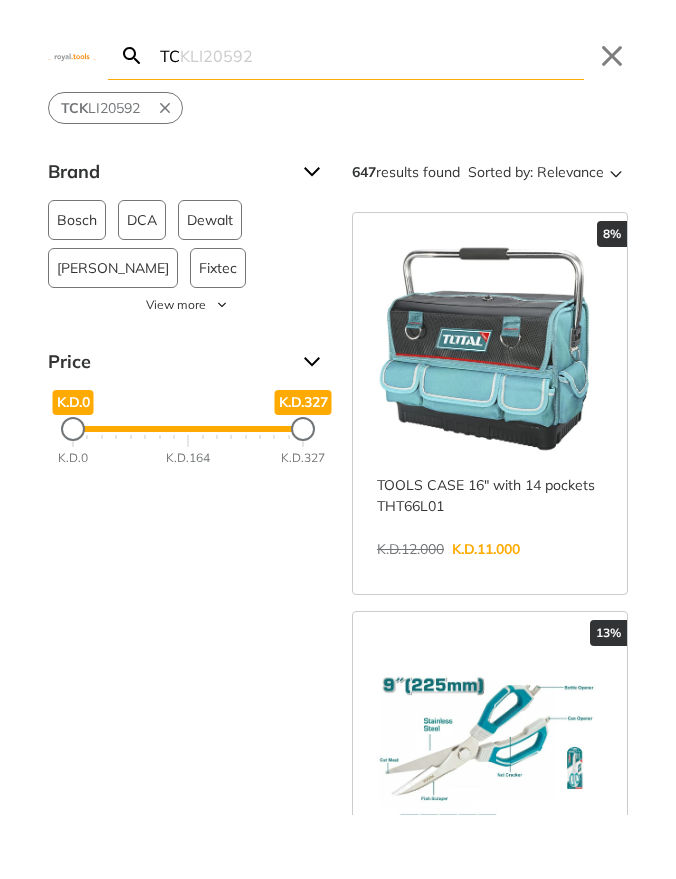 type on "T" 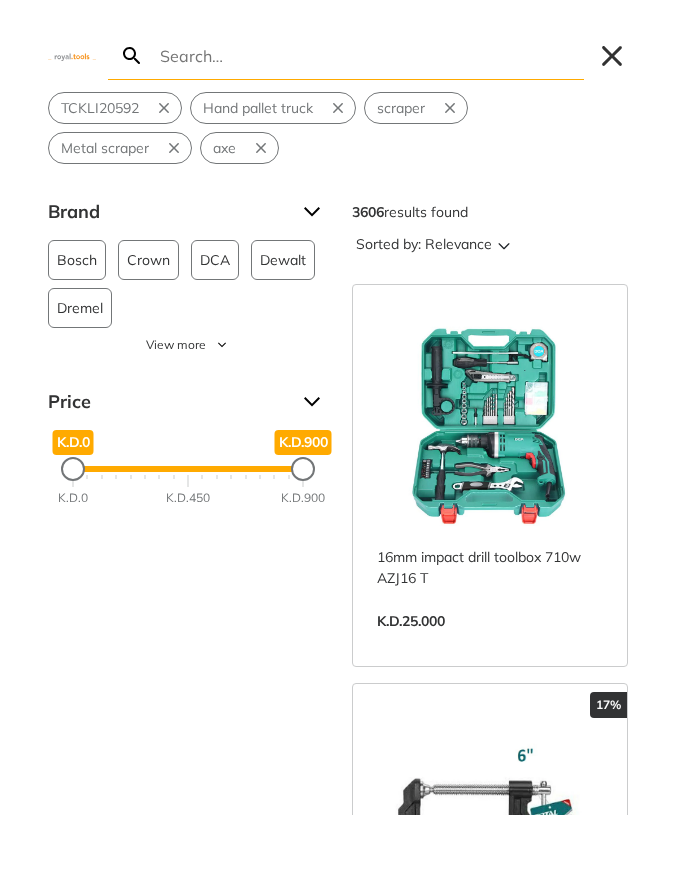 type 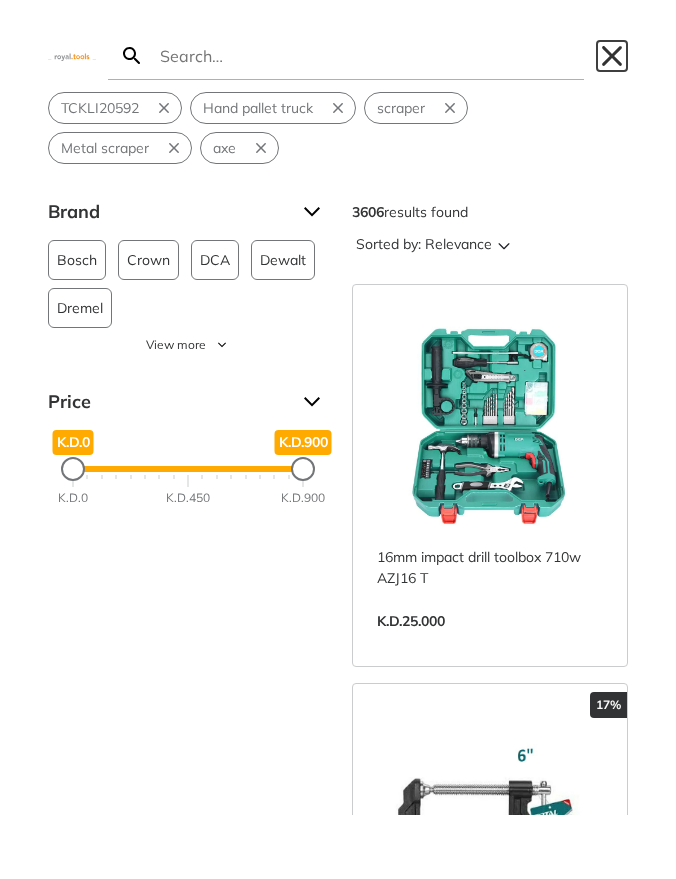 click on "Close" at bounding box center (612, 56) 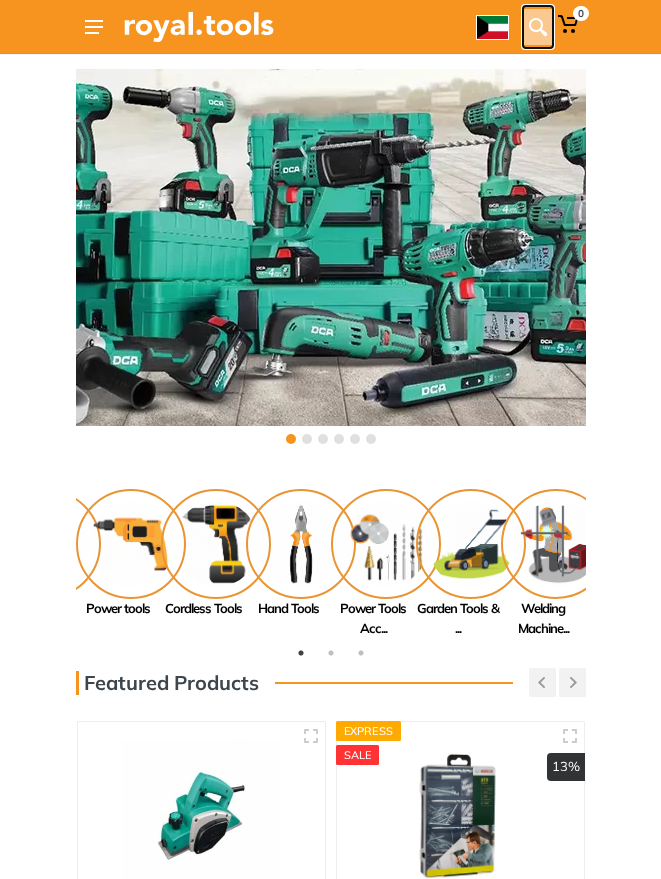 click at bounding box center (538, 27) 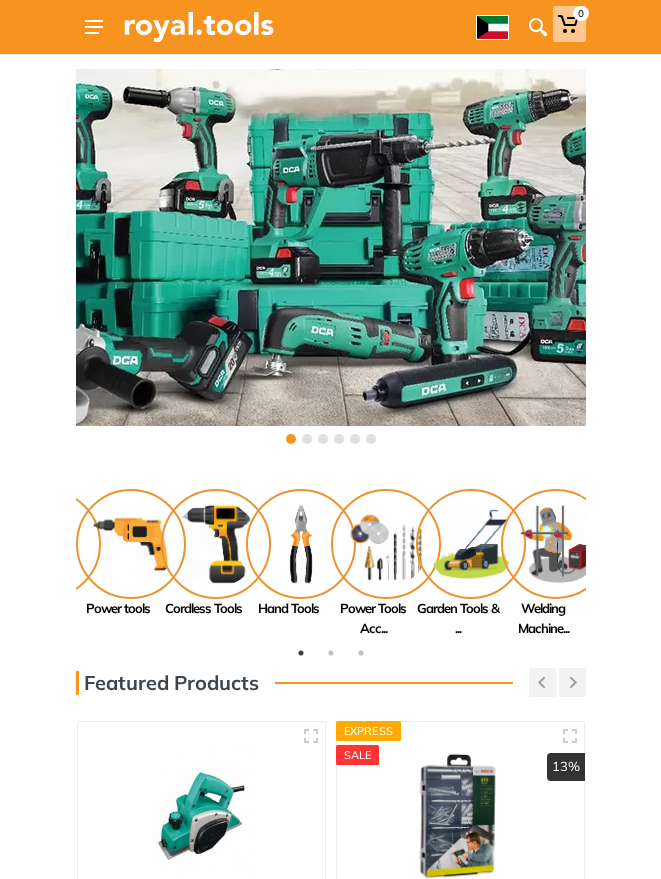 click on "0" at bounding box center (569, 24) 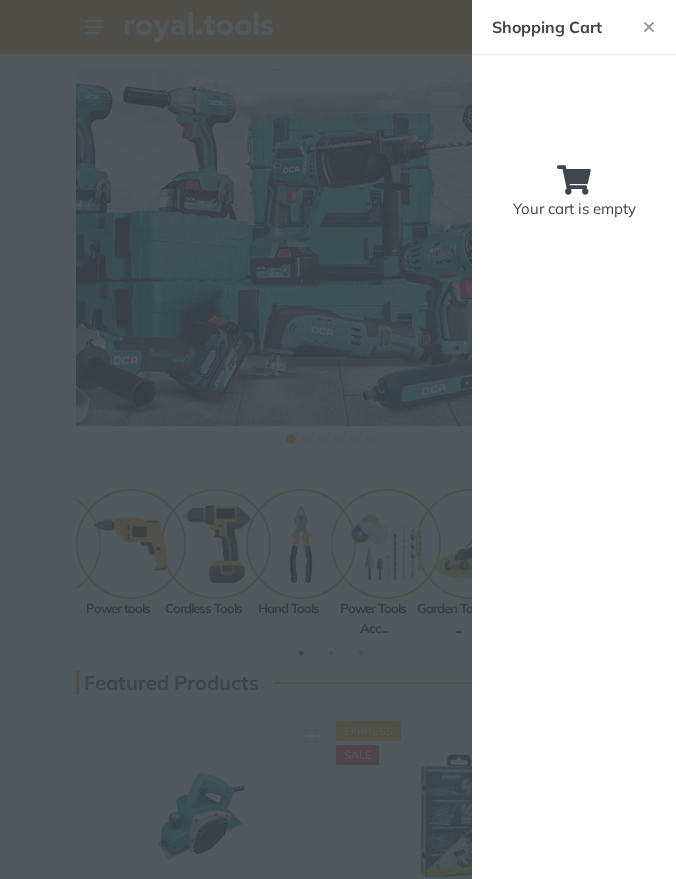click on "Shopping Cart" at bounding box center [547, 27] 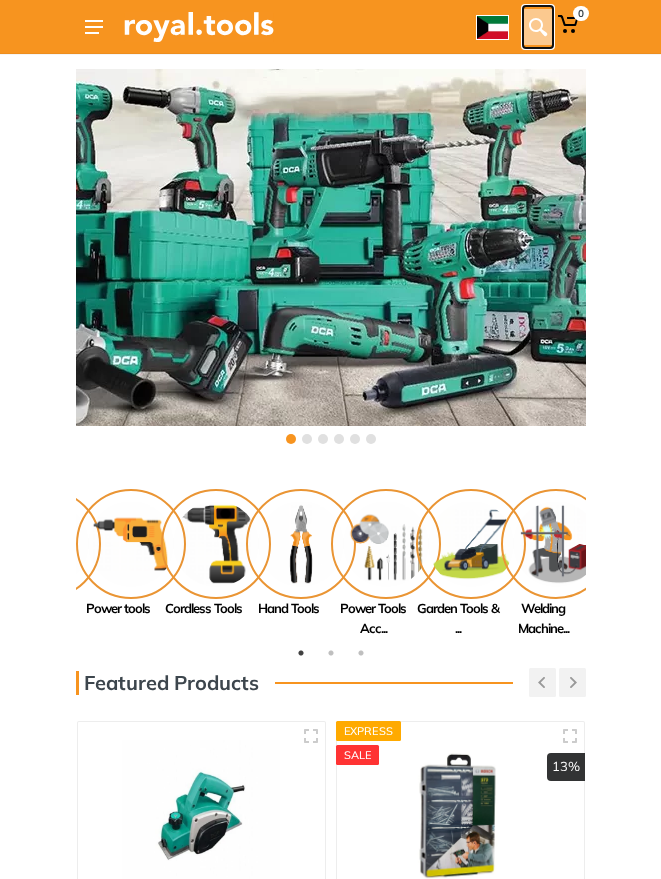 click 